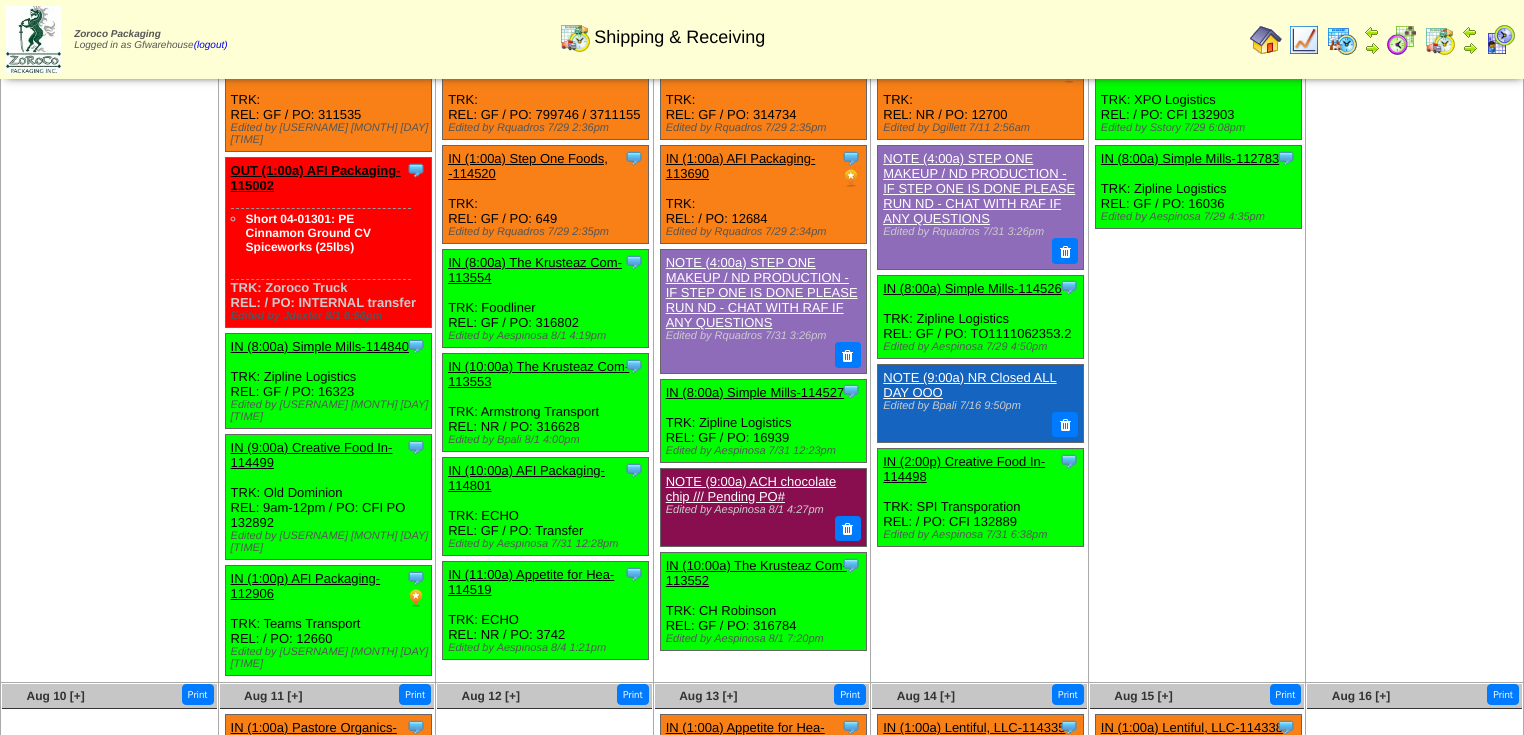 scroll, scrollTop: 240, scrollLeft: 0, axis: vertical 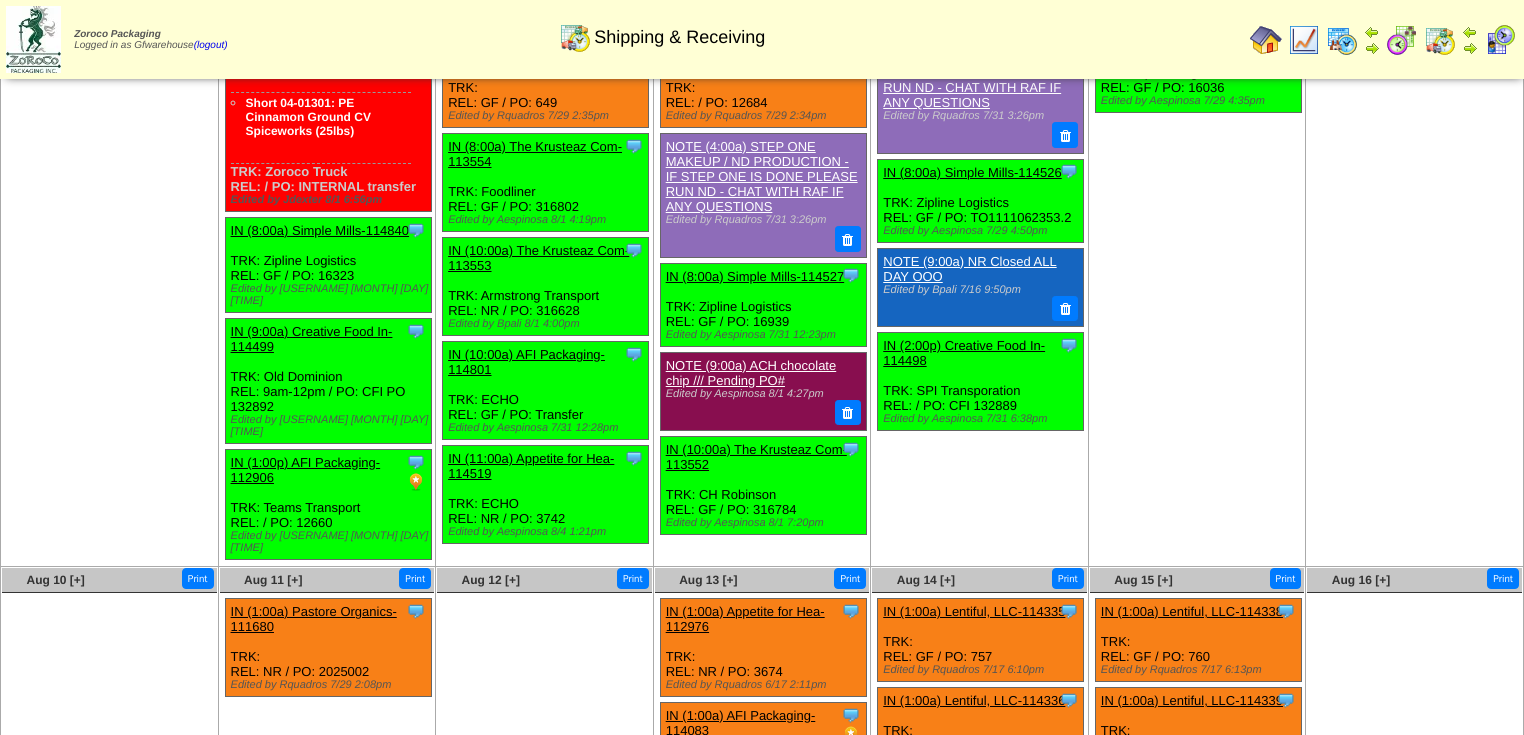 click on "Aug 03                        [+]
Print" at bounding box center [110, 230] 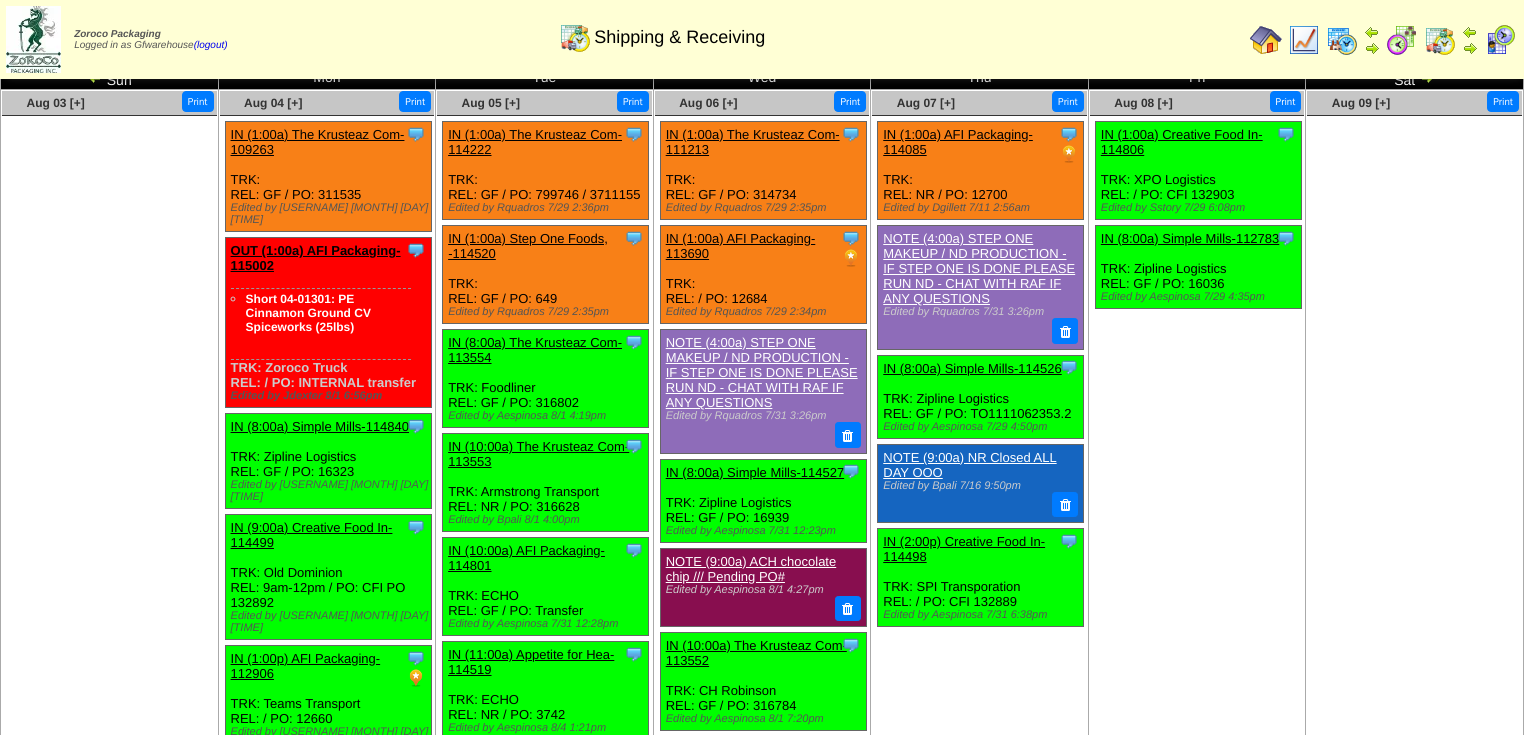 scroll, scrollTop: 0, scrollLeft: 0, axis: both 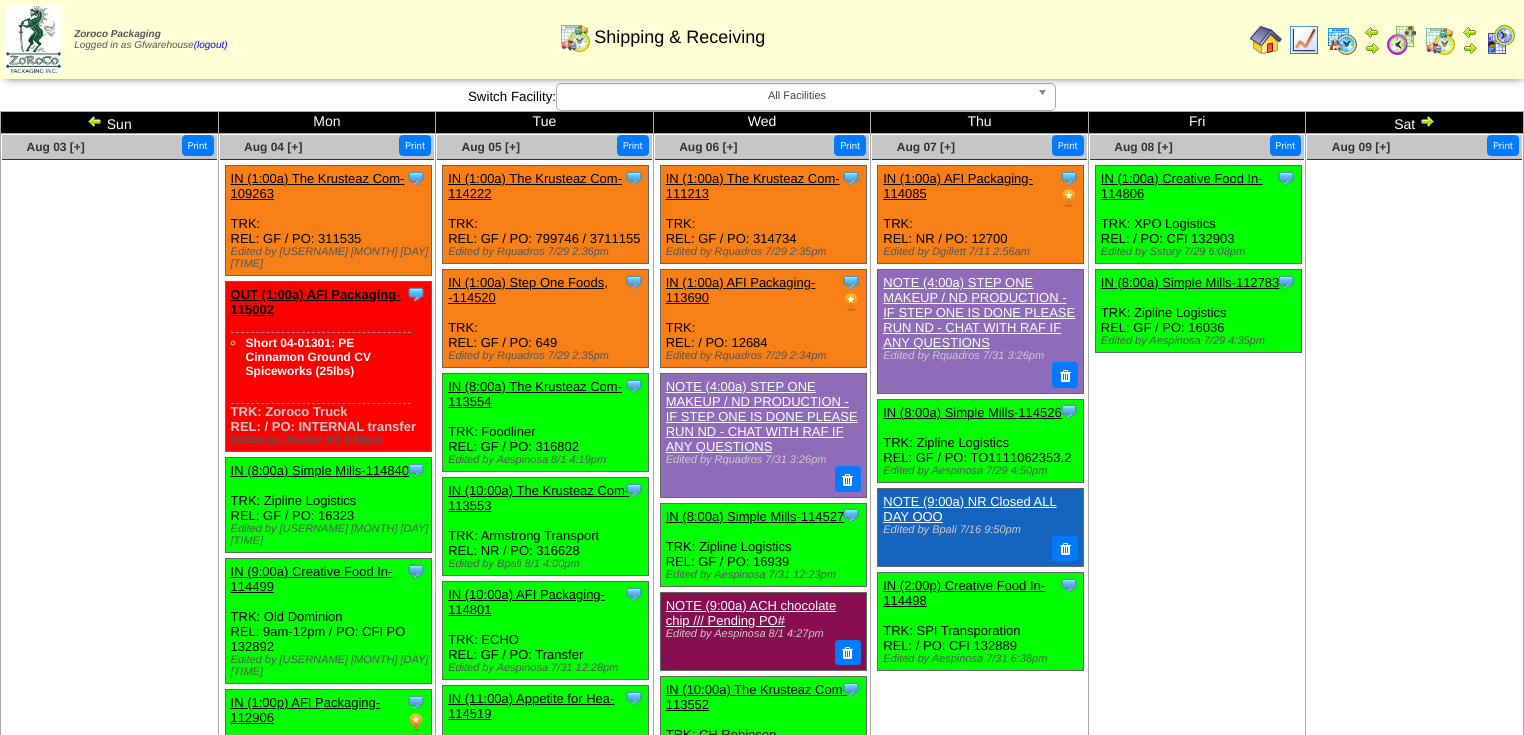 click at bounding box center [1500, 40] 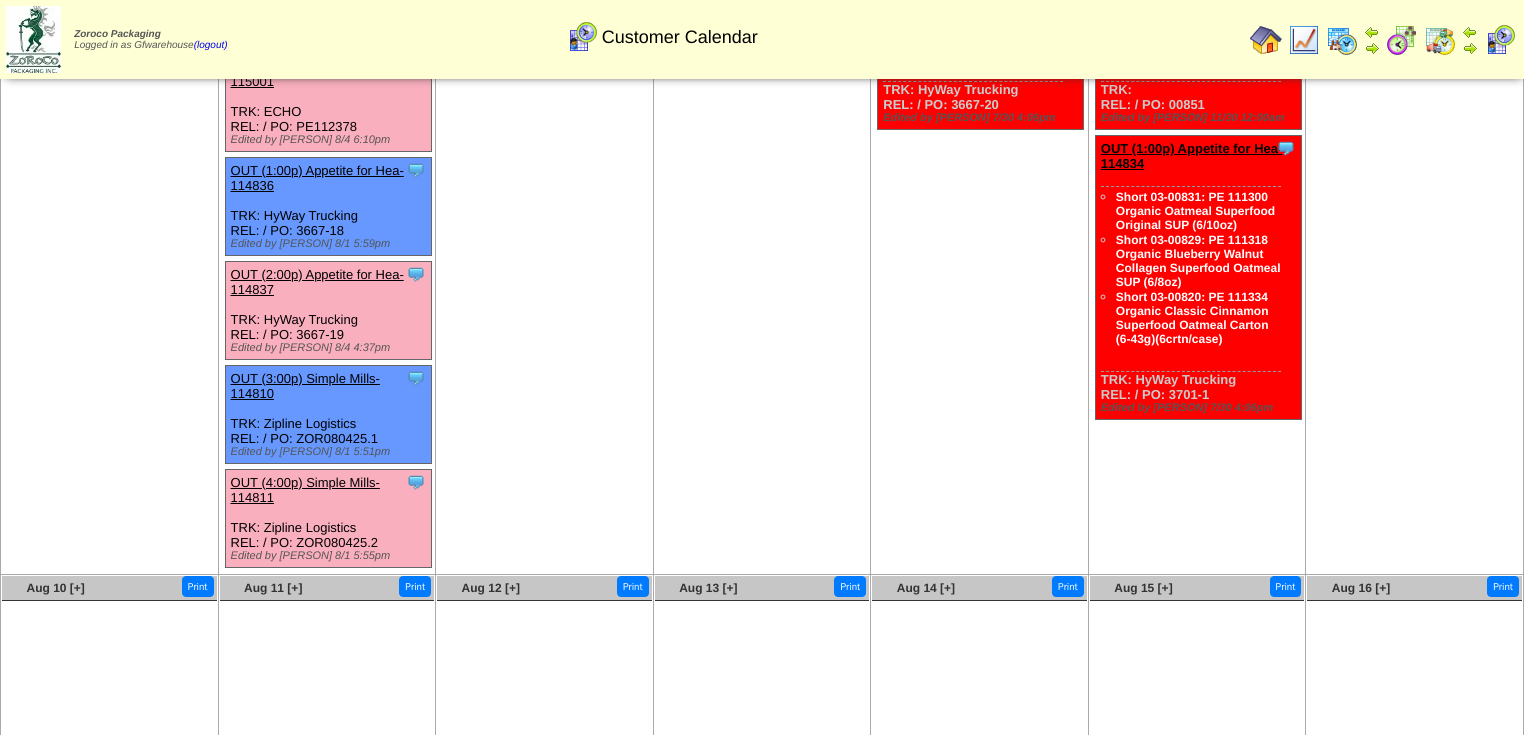 scroll, scrollTop: 0, scrollLeft: 0, axis: both 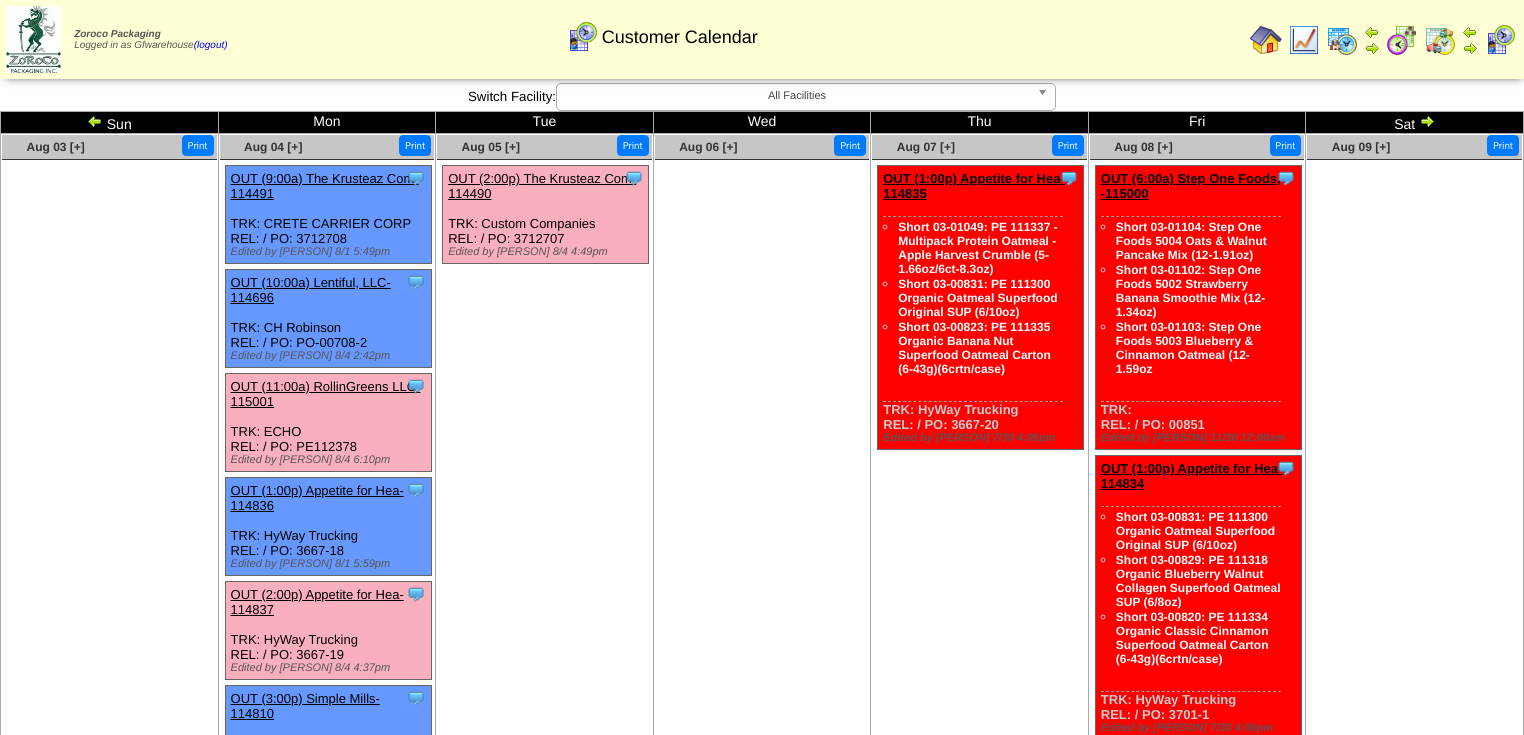 click at bounding box center (95, 121) 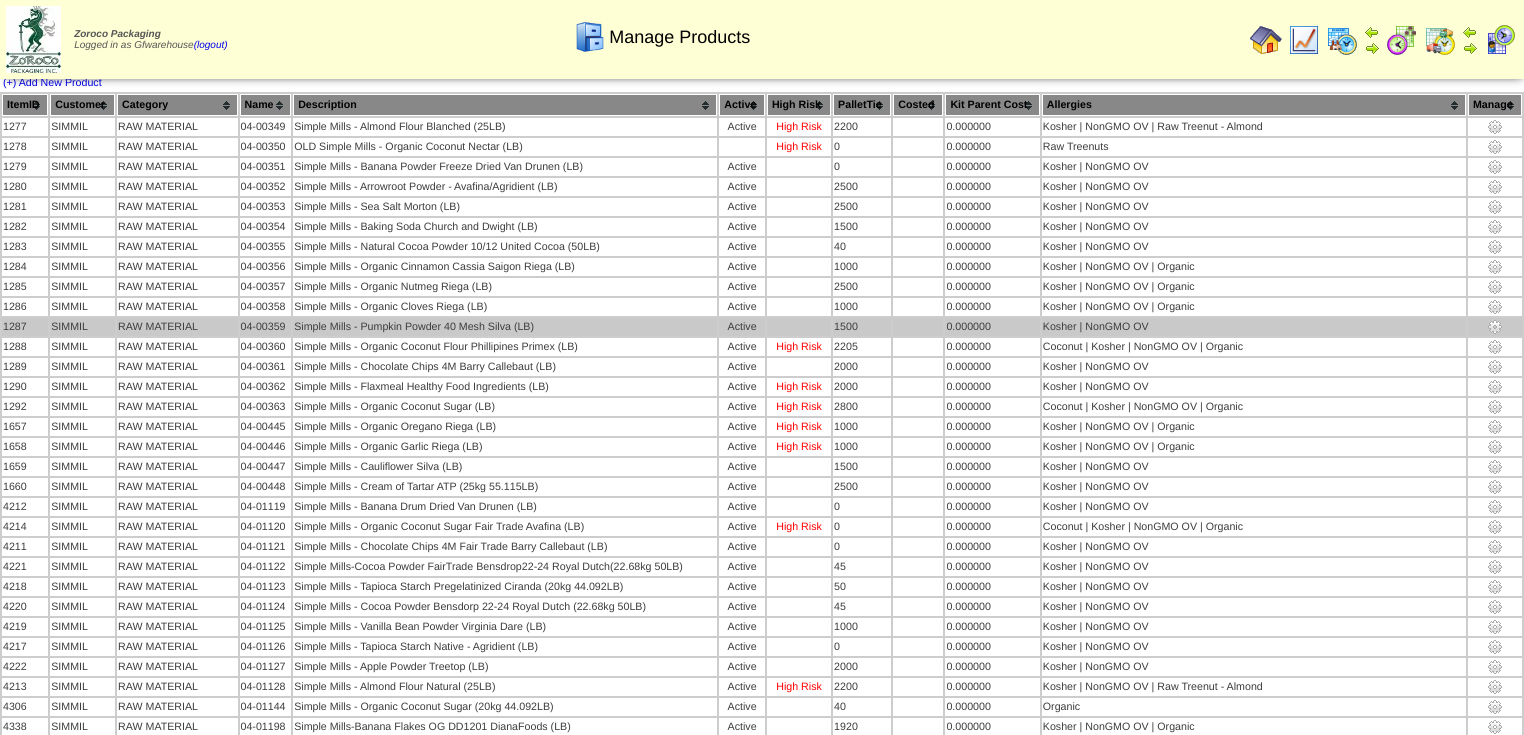 scroll, scrollTop: 0, scrollLeft: 0, axis: both 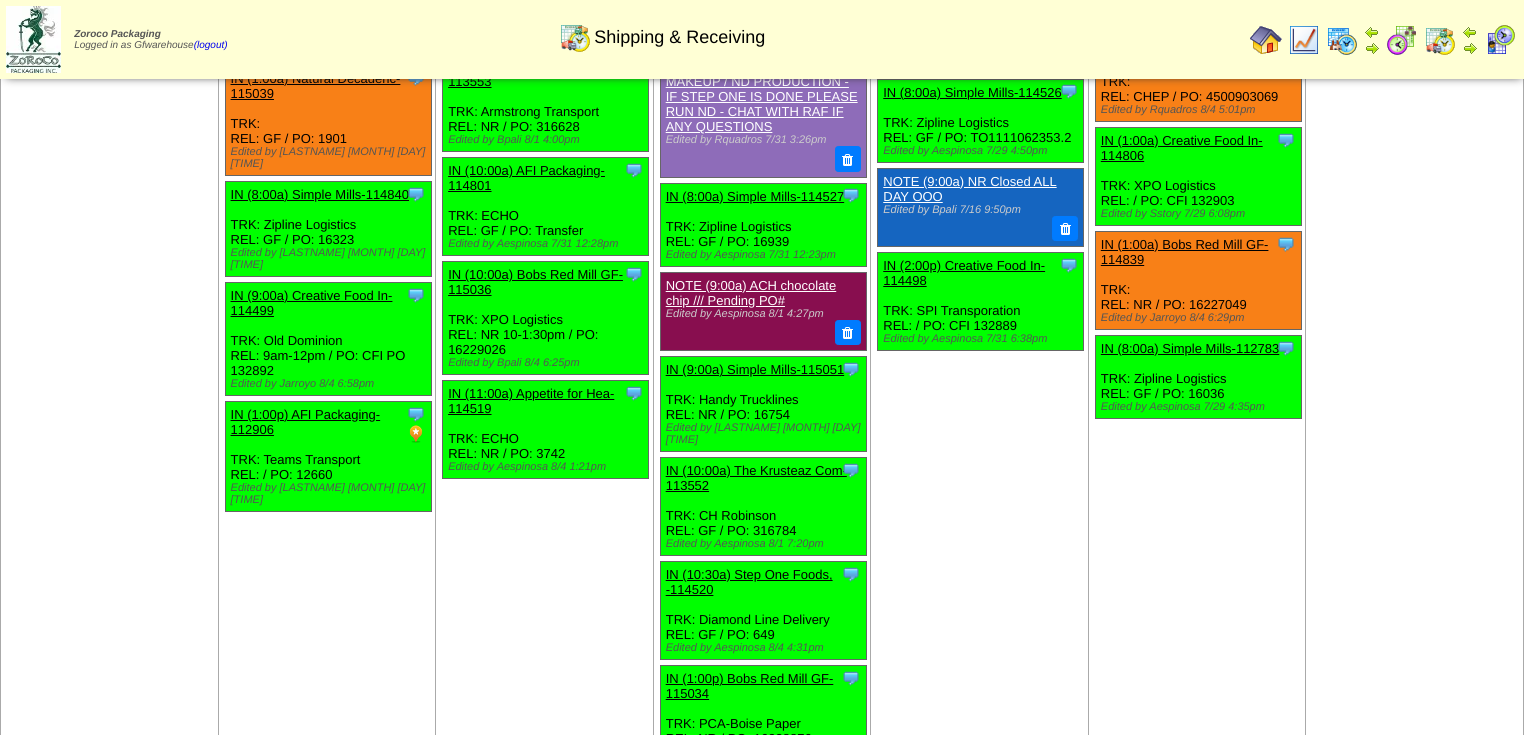 click on "Aug 03                        [+]
Print" at bounding box center (110, 292) 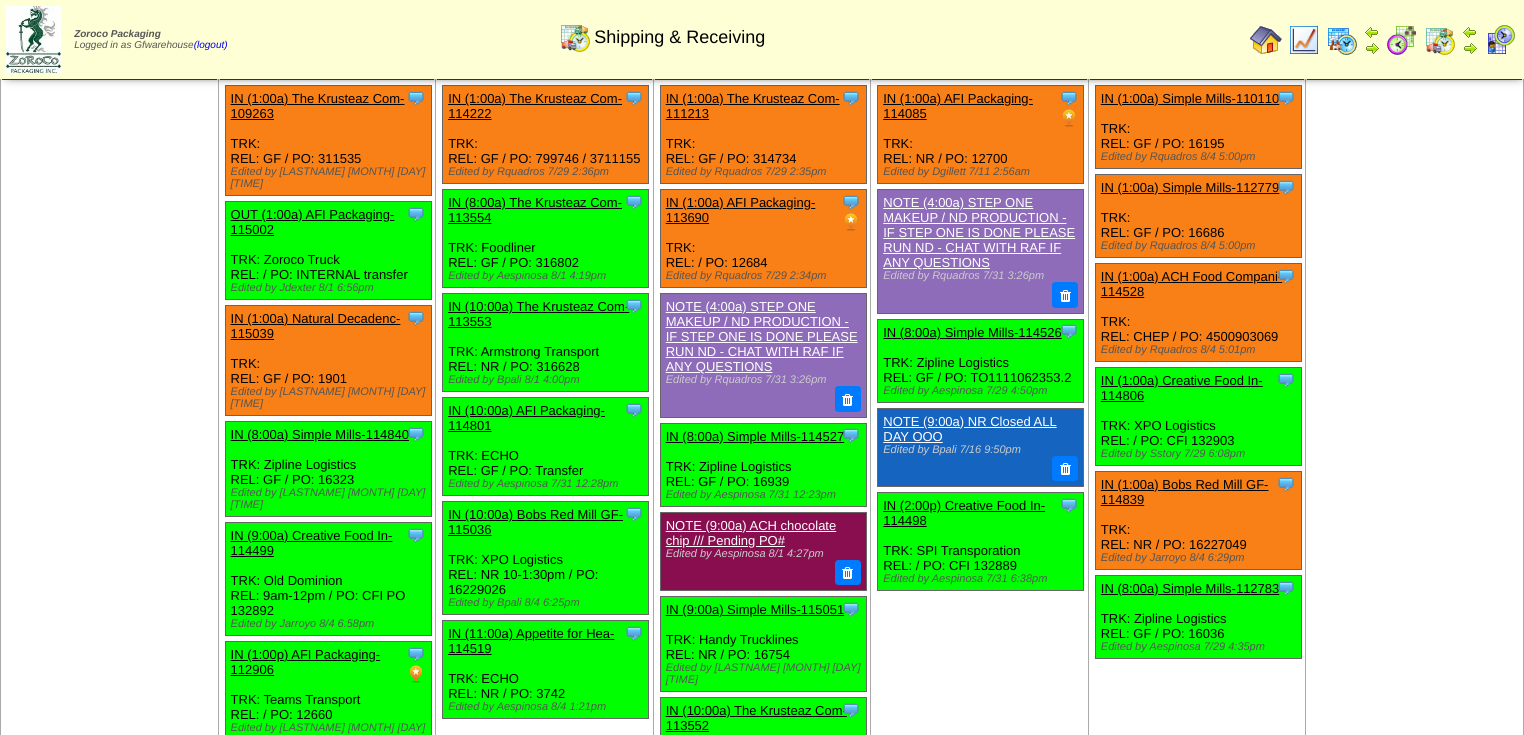scroll, scrollTop: 0, scrollLeft: 0, axis: both 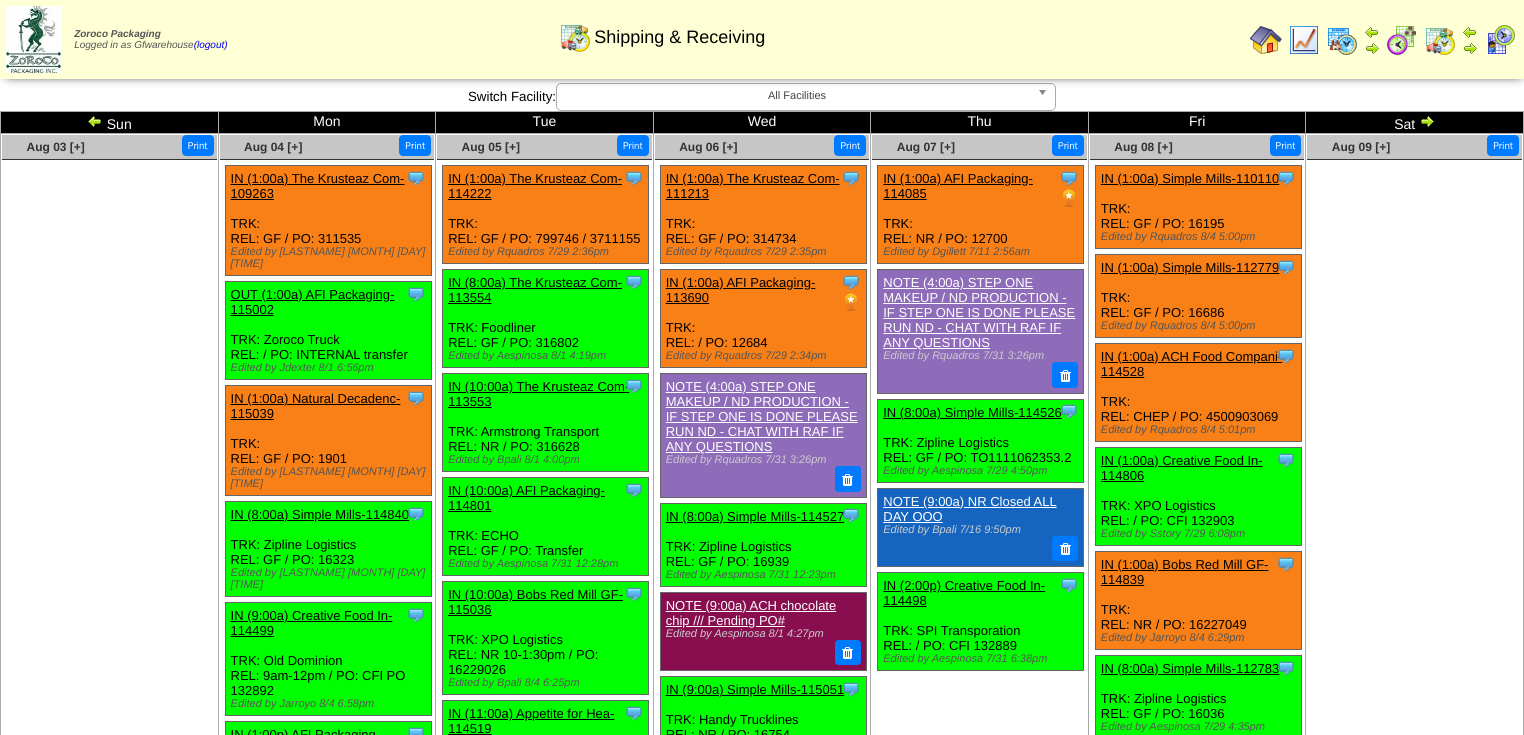click at bounding box center (109, 310) 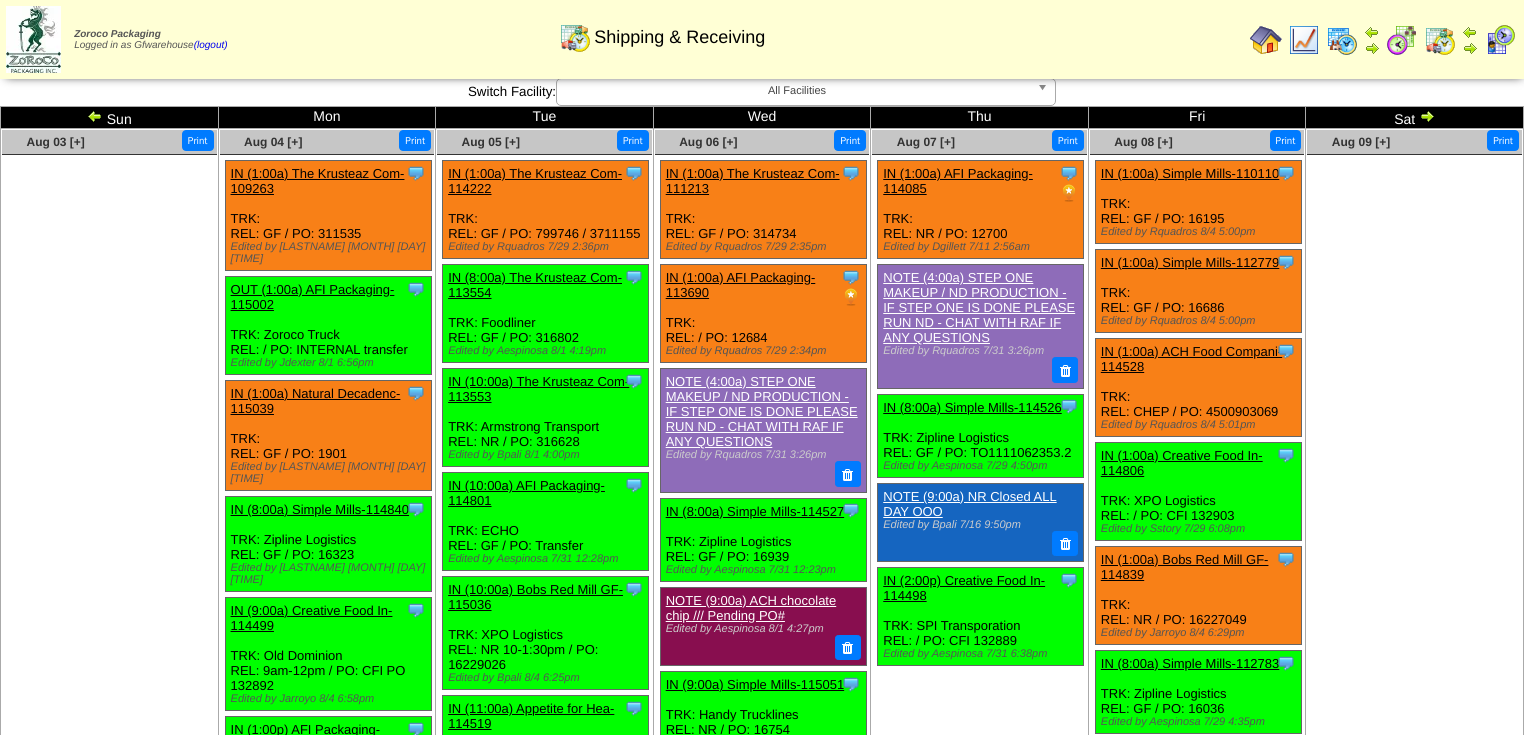 scroll, scrollTop: 0, scrollLeft: 0, axis: both 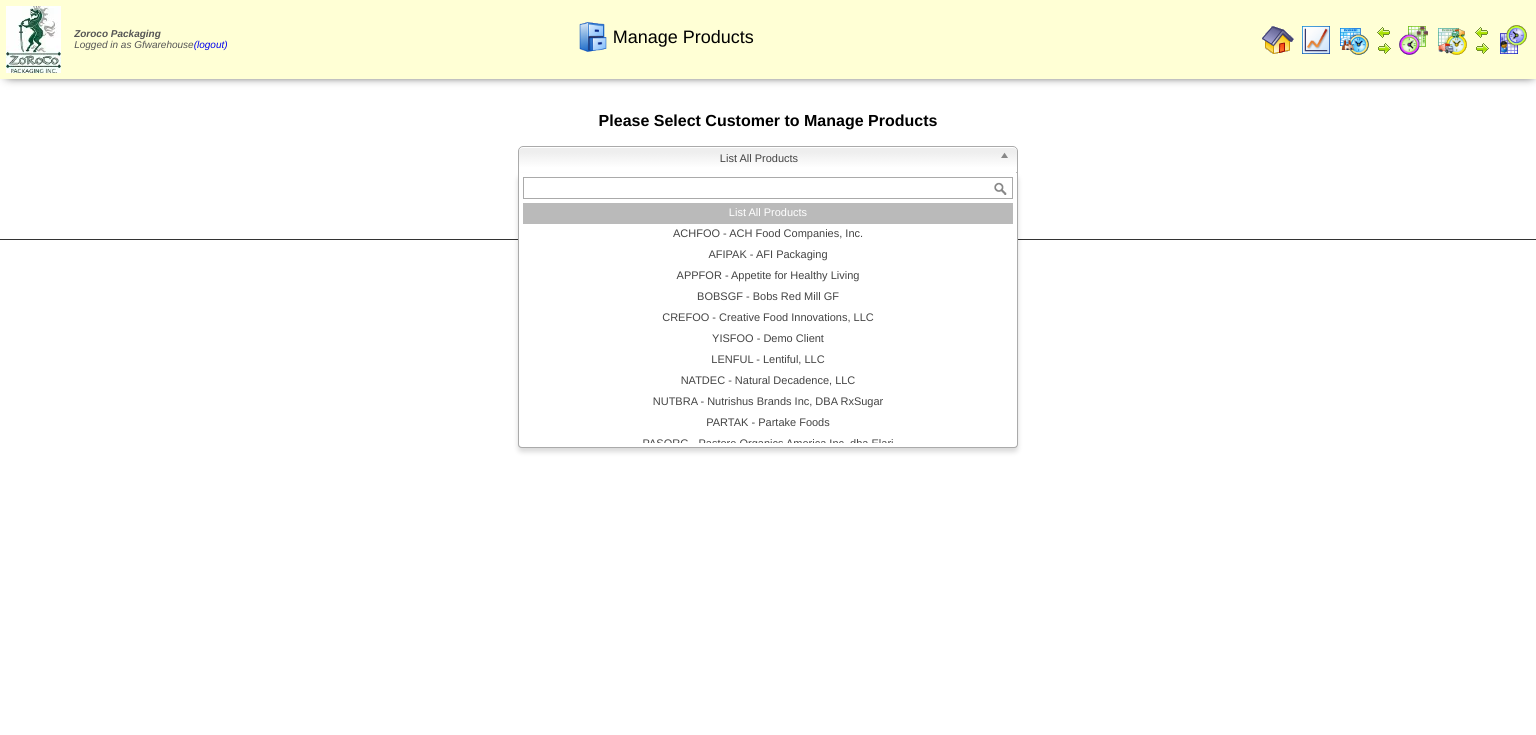 click at bounding box center [1008, 160] 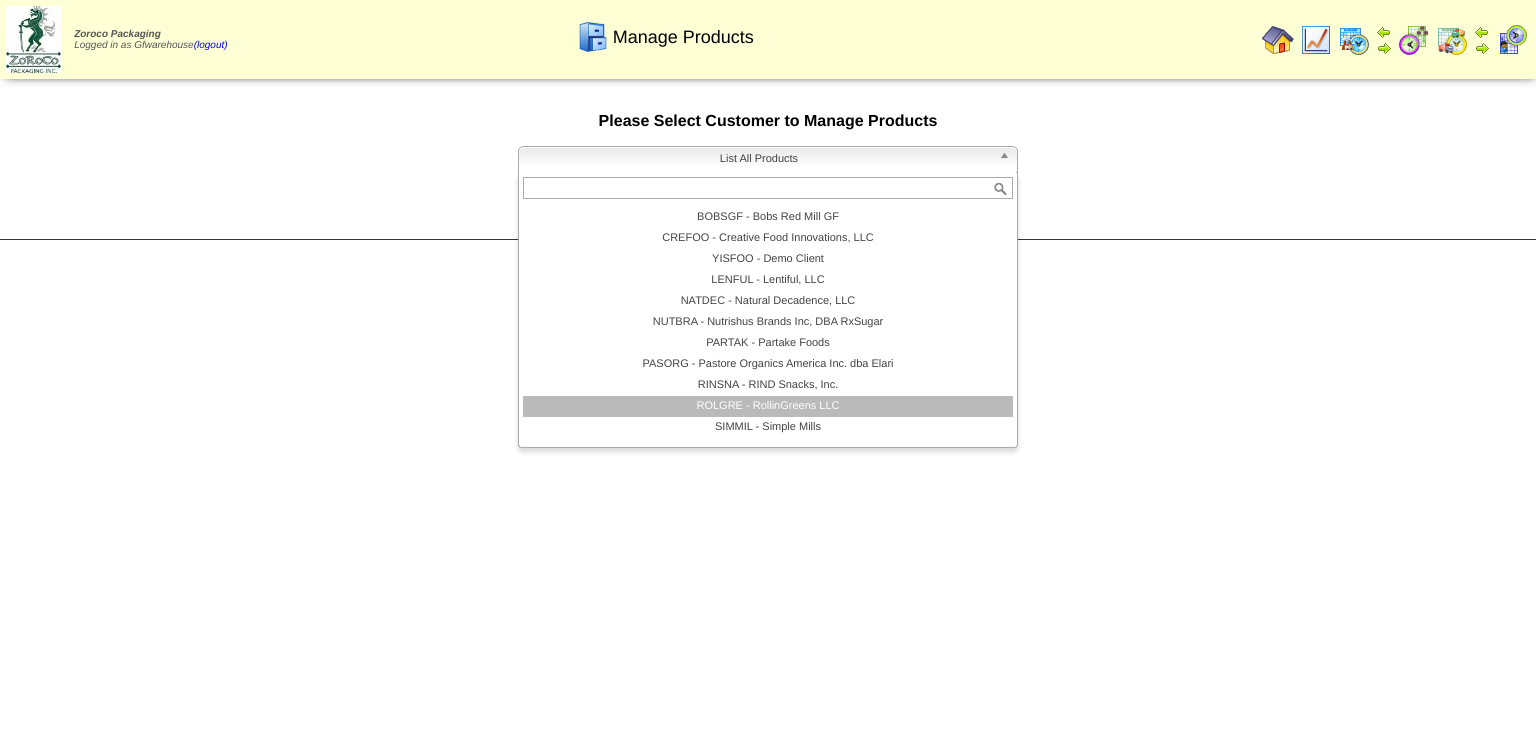 scroll, scrollTop: 116, scrollLeft: 0, axis: vertical 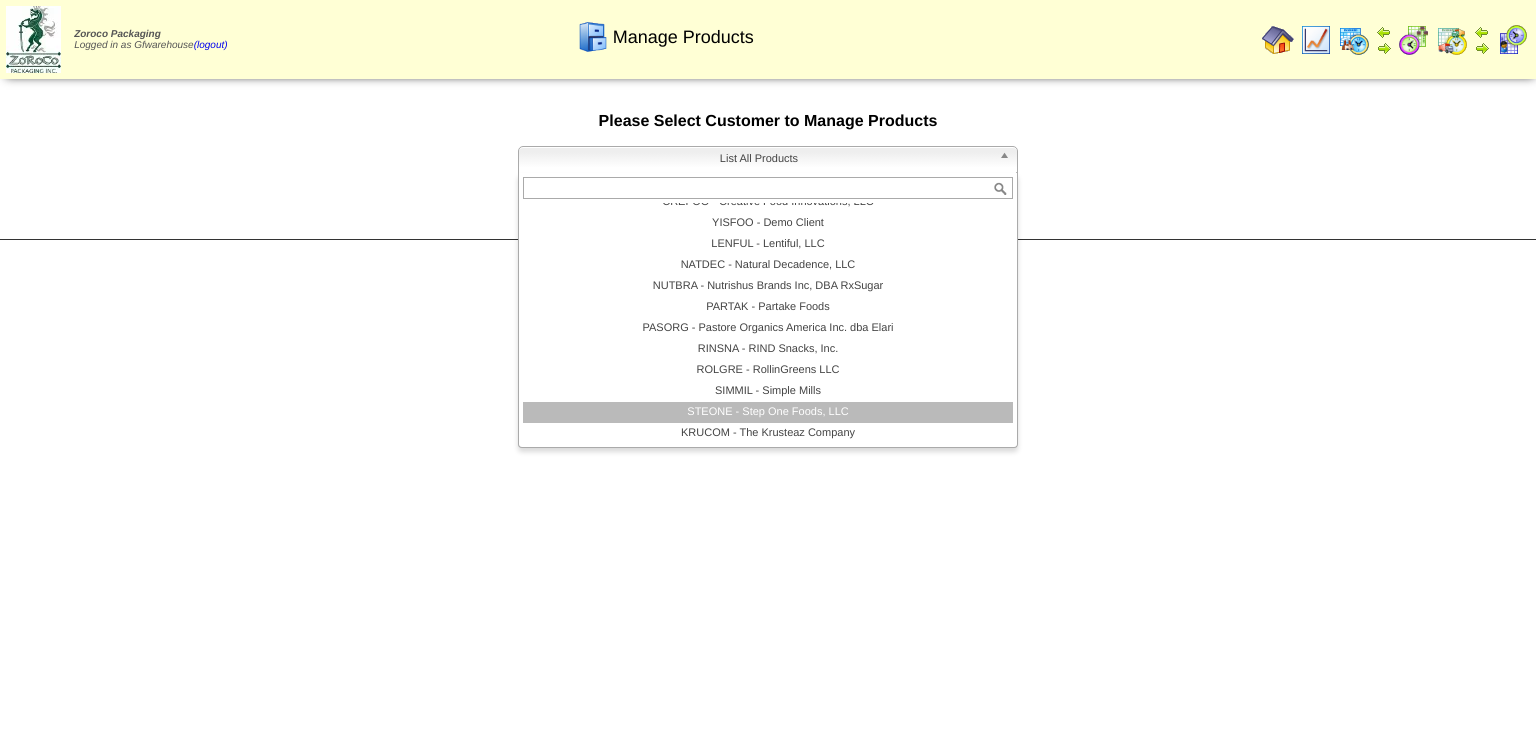 click on "STEONE - Step One Foods, LLC" at bounding box center (768, 412) 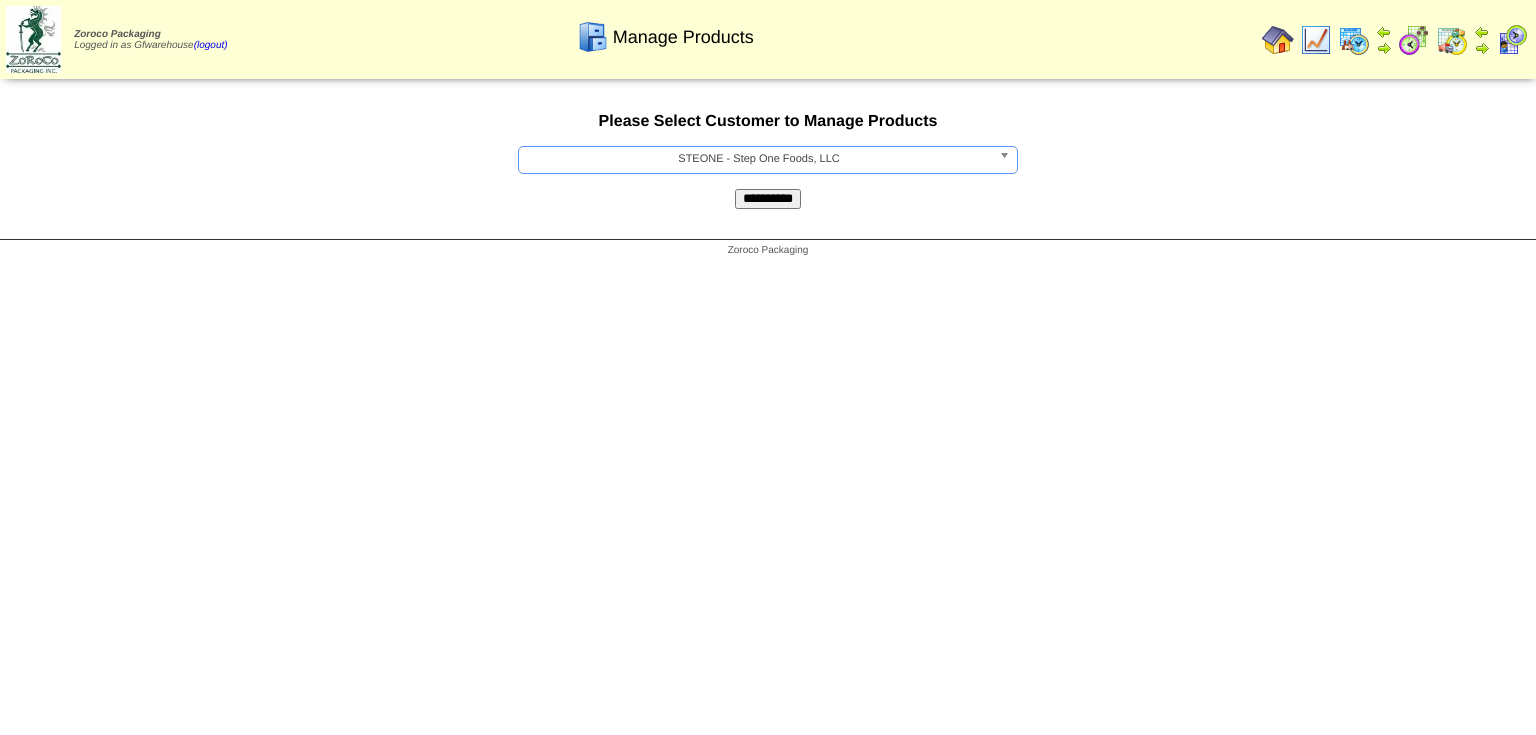click on "**********" at bounding box center (768, 199) 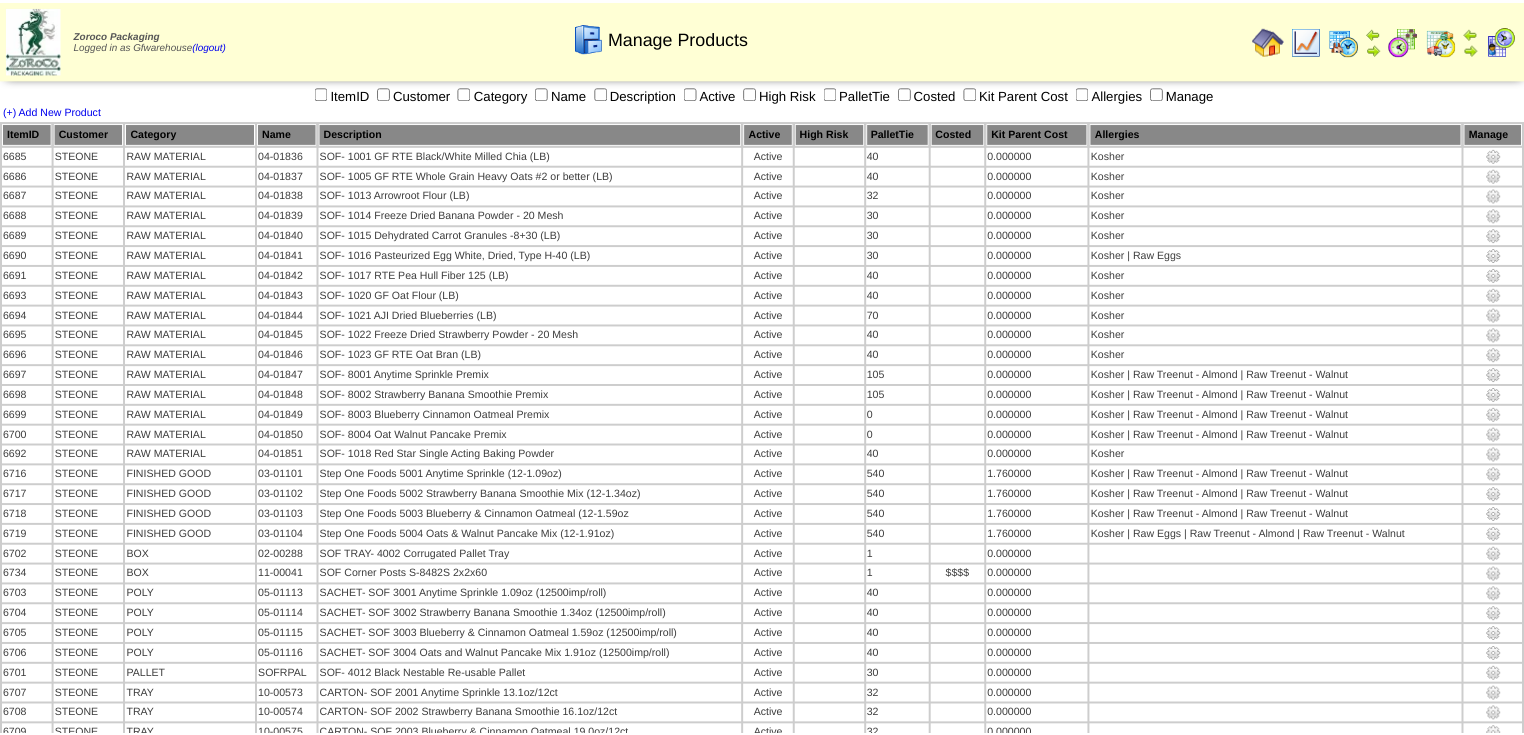 scroll, scrollTop: 0, scrollLeft: 0, axis: both 